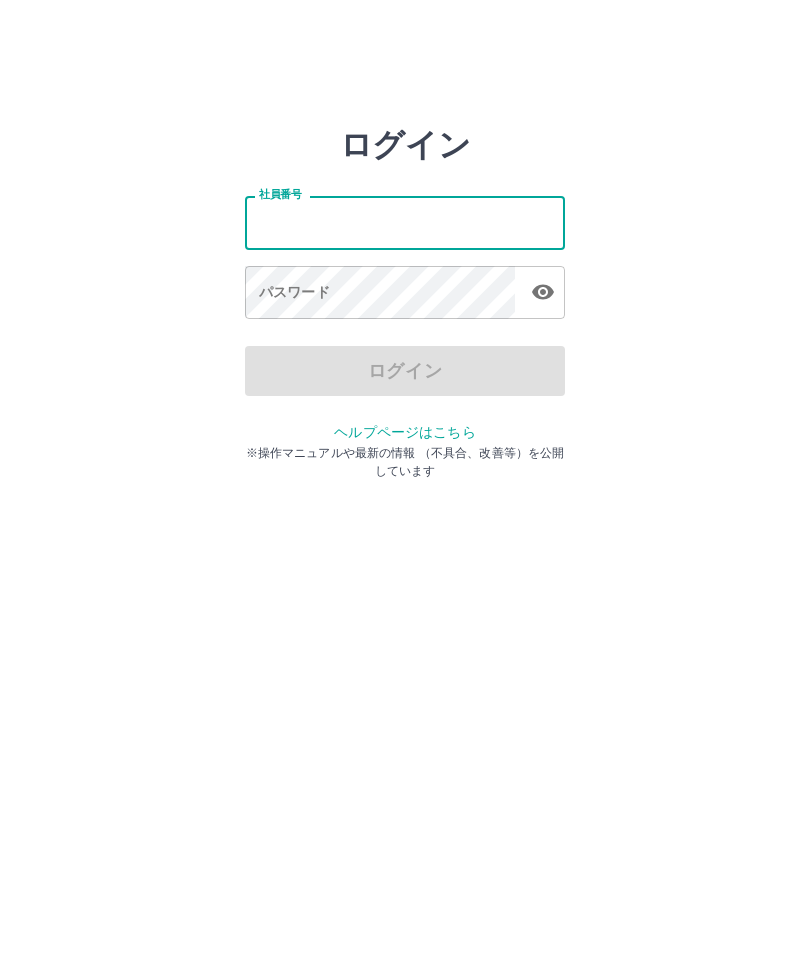 scroll, scrollTop: 0, scrollLeft: 0, axis: both 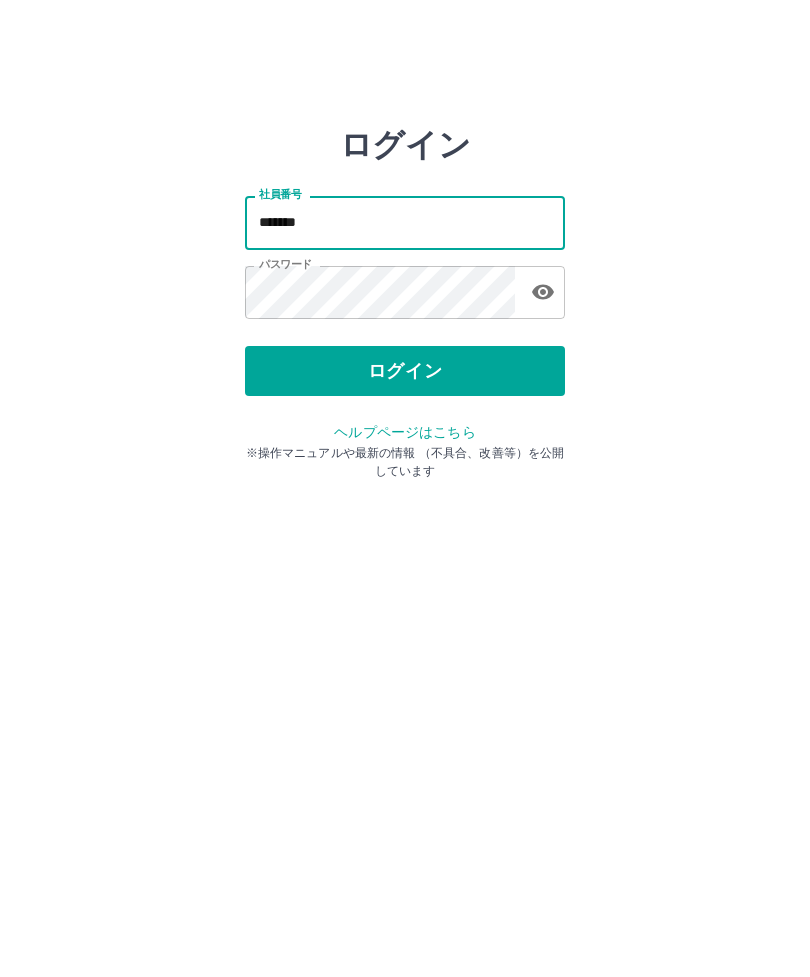 click on "ログイン" at bounding box center (405, 371) 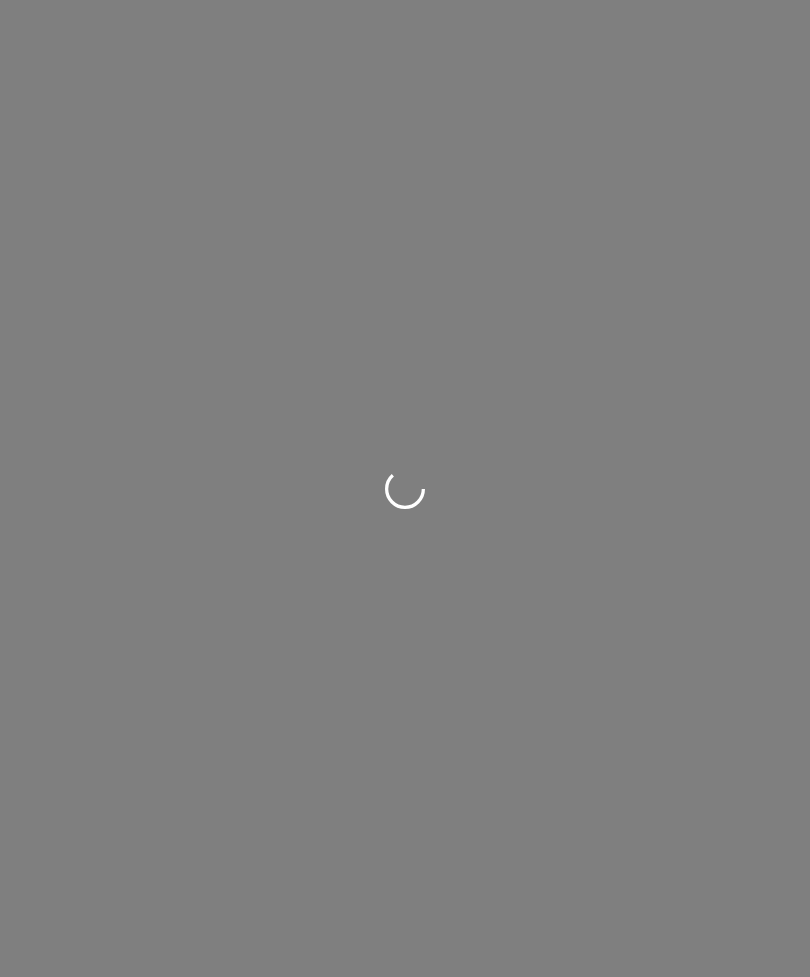 scroll, scrollTop: 0, scrollLeft: 0, axis: both 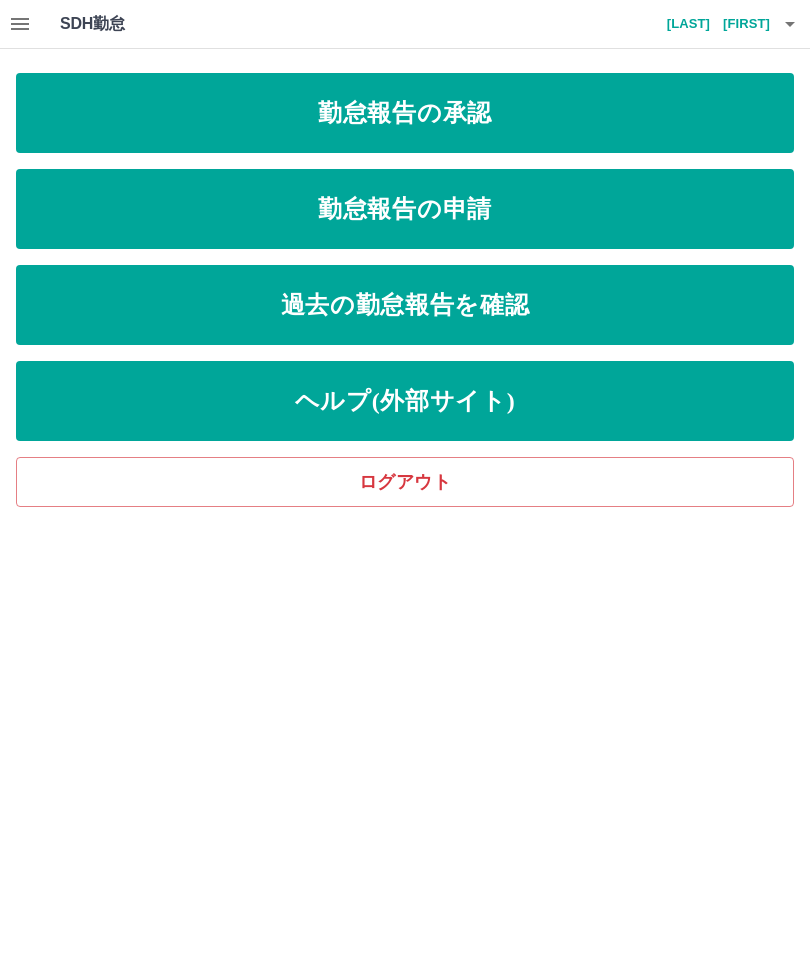 click on "勤怠報告の承認" at bounding box center (405, 113) 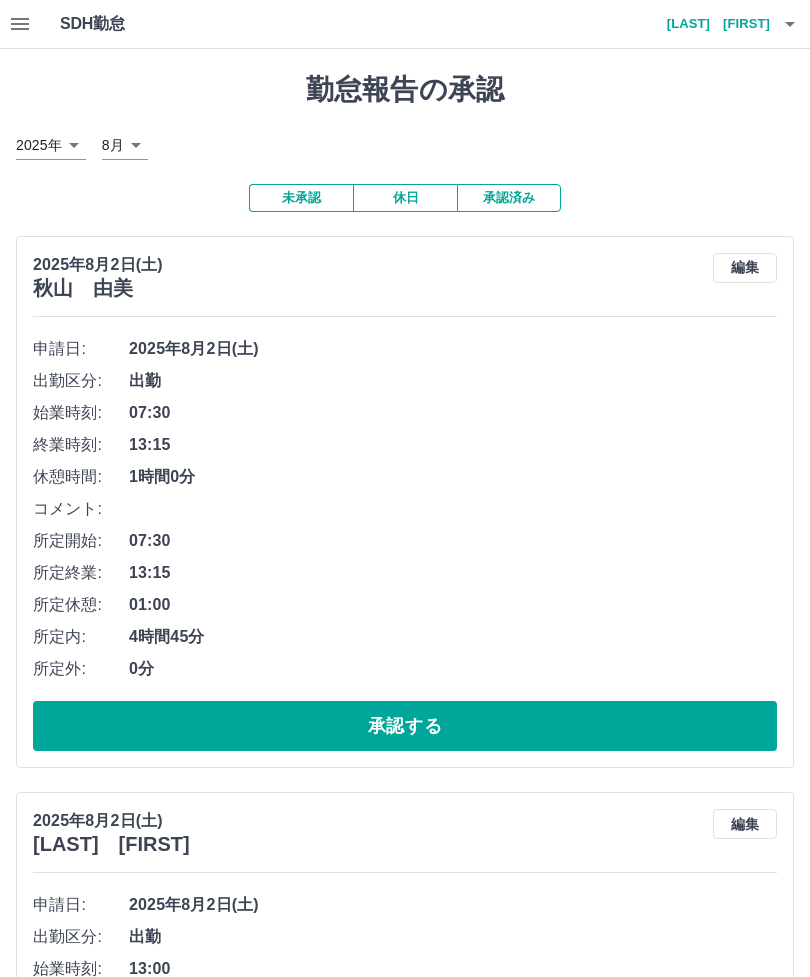 click on "承認する" at bounding box center (405, 726) 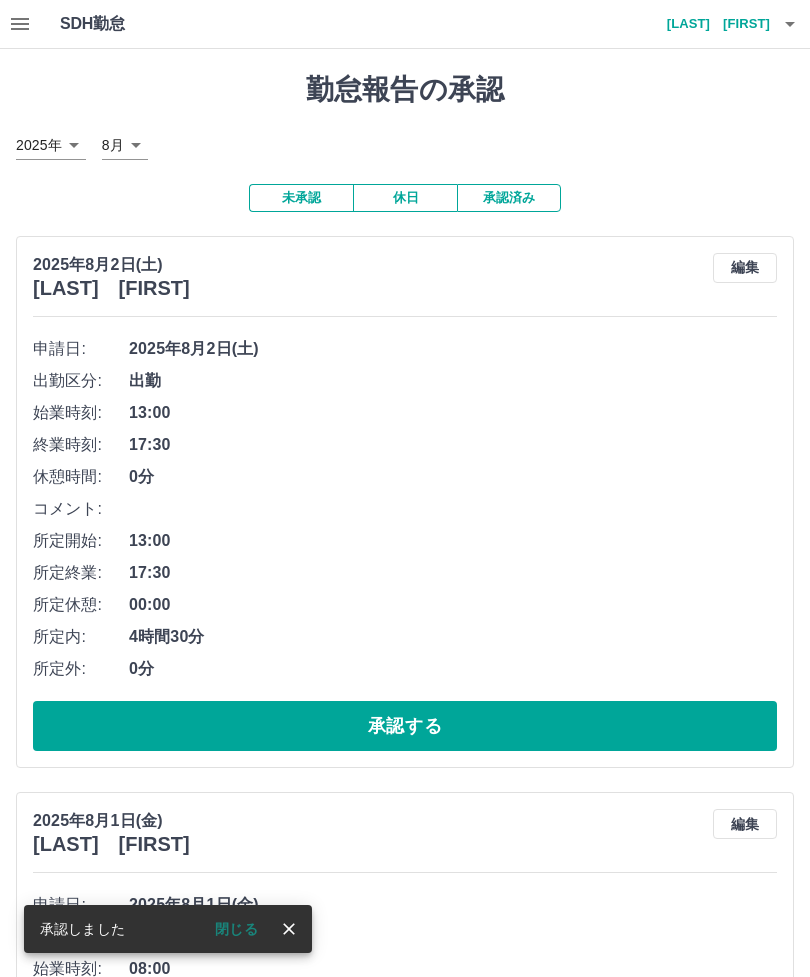 click on "承認する" at bounding box center [405, 726] 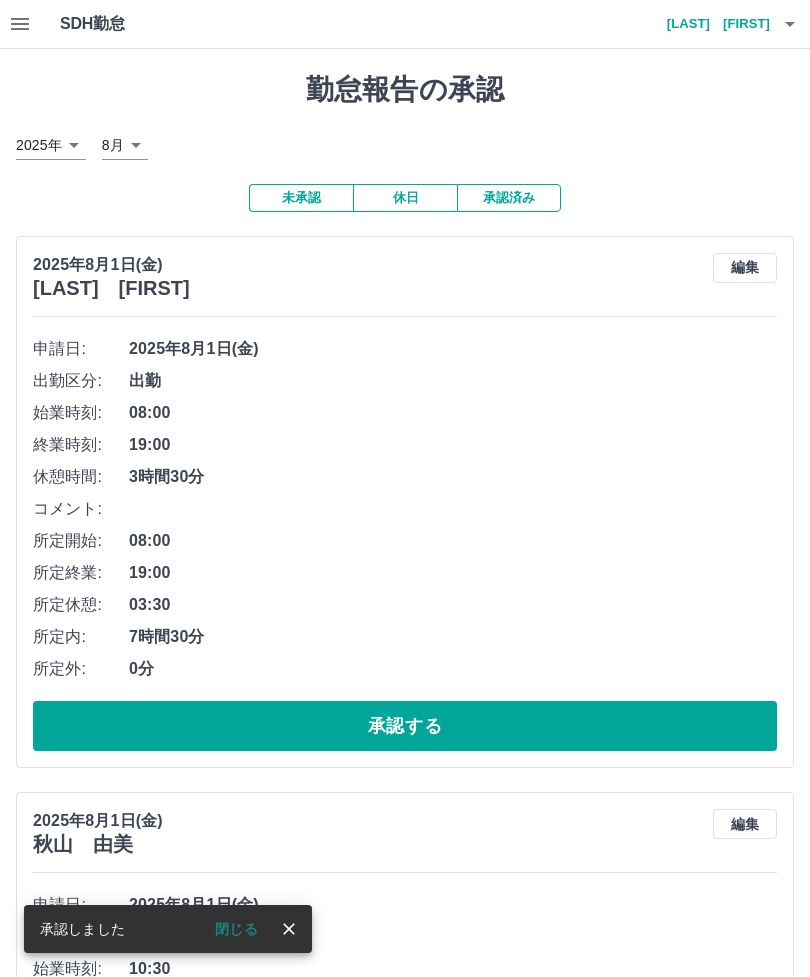 click on "承認する" at bounding box center [405, 726] 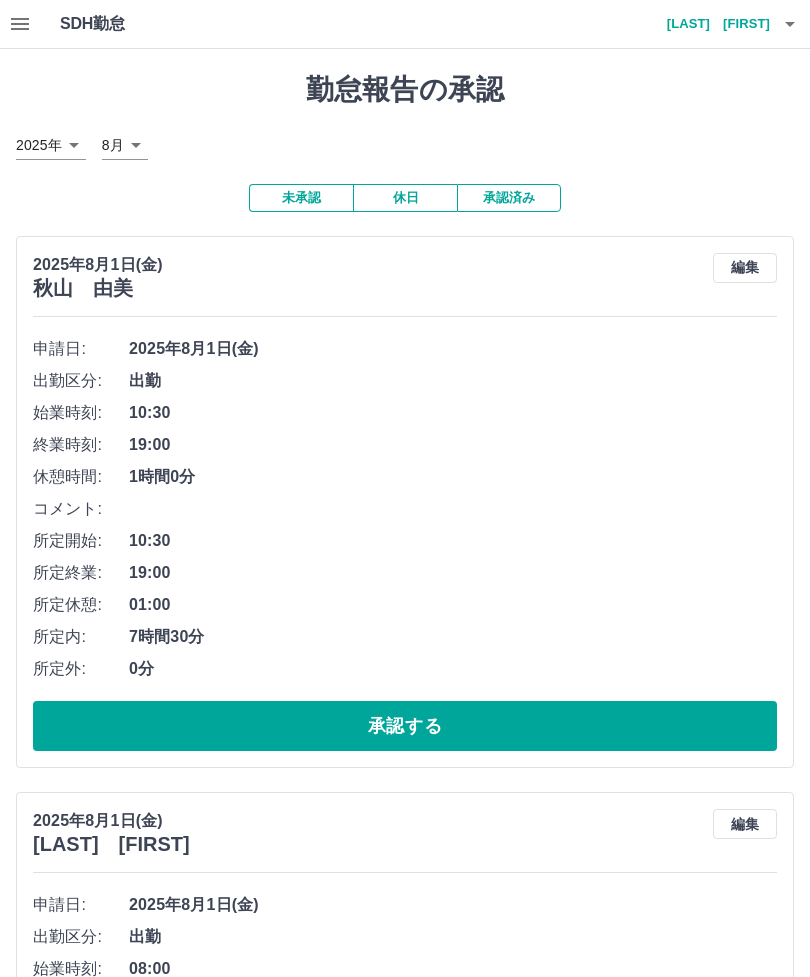 click on "承認する" at bounding box center [405, 726] 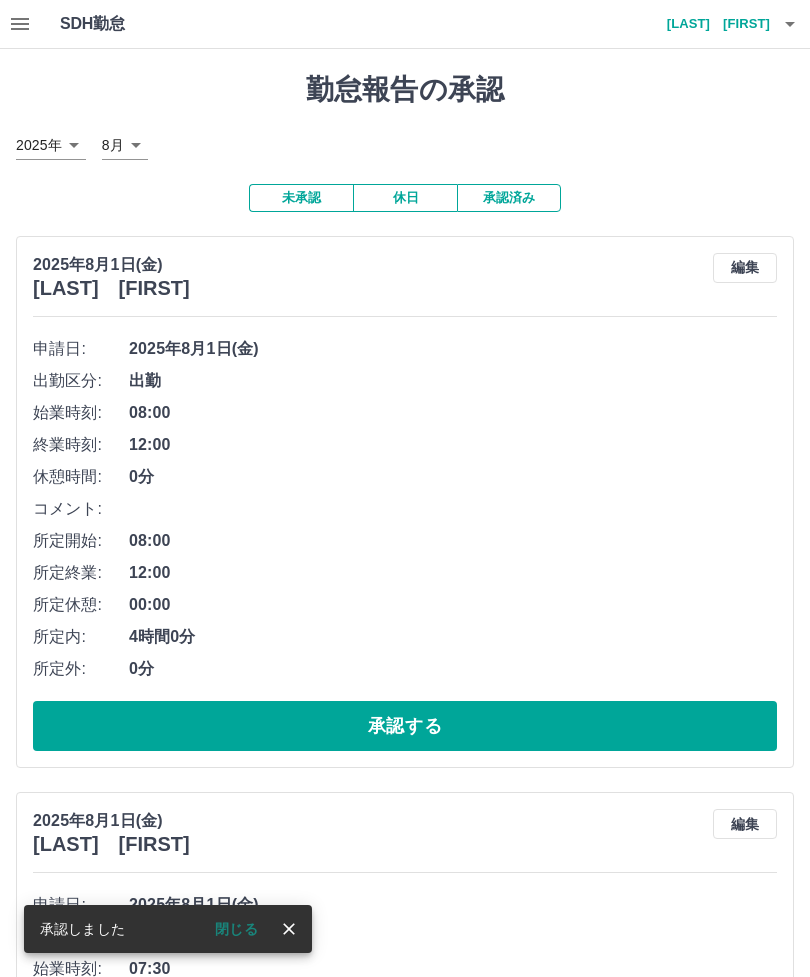click on "承認する" at bounding box center (405, 726) 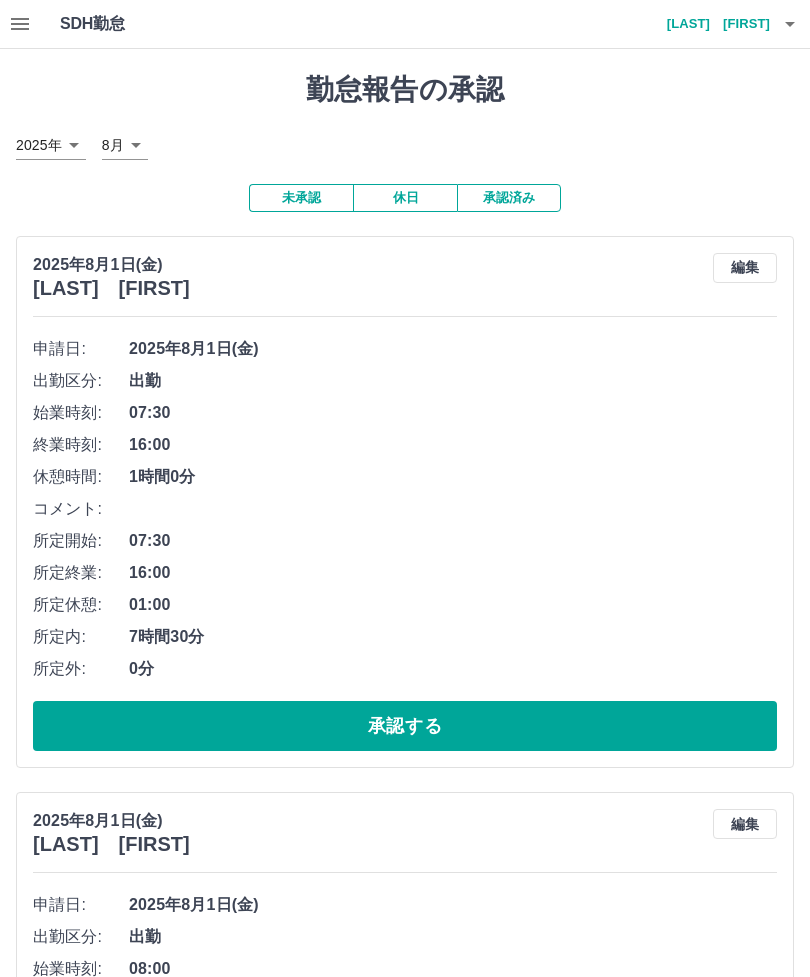 click on "承認する" at bounding box center (405, 726) 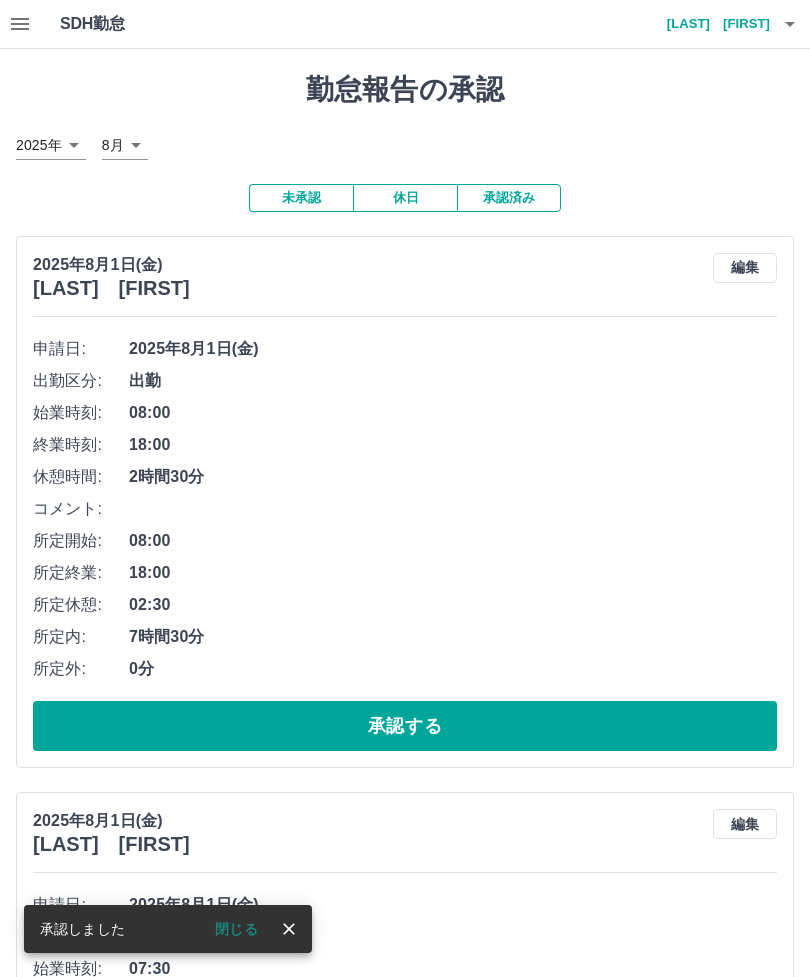 click on "承認する" at bounding box center [405, 726] 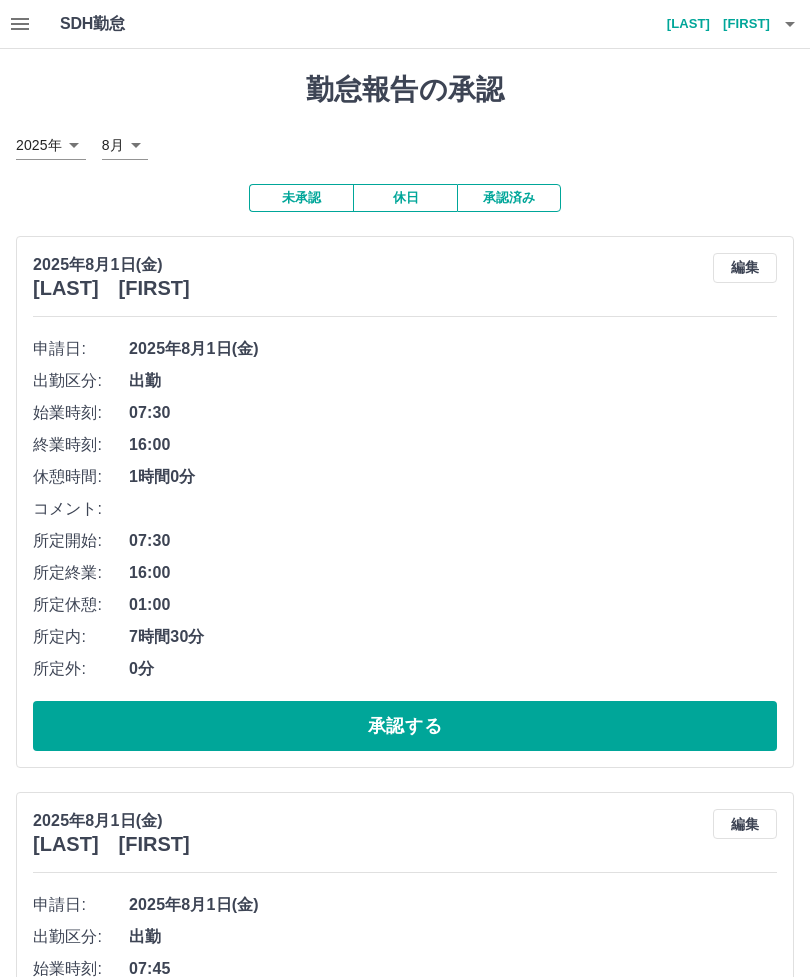 click on "承認する" at bounding box center [405, 726] 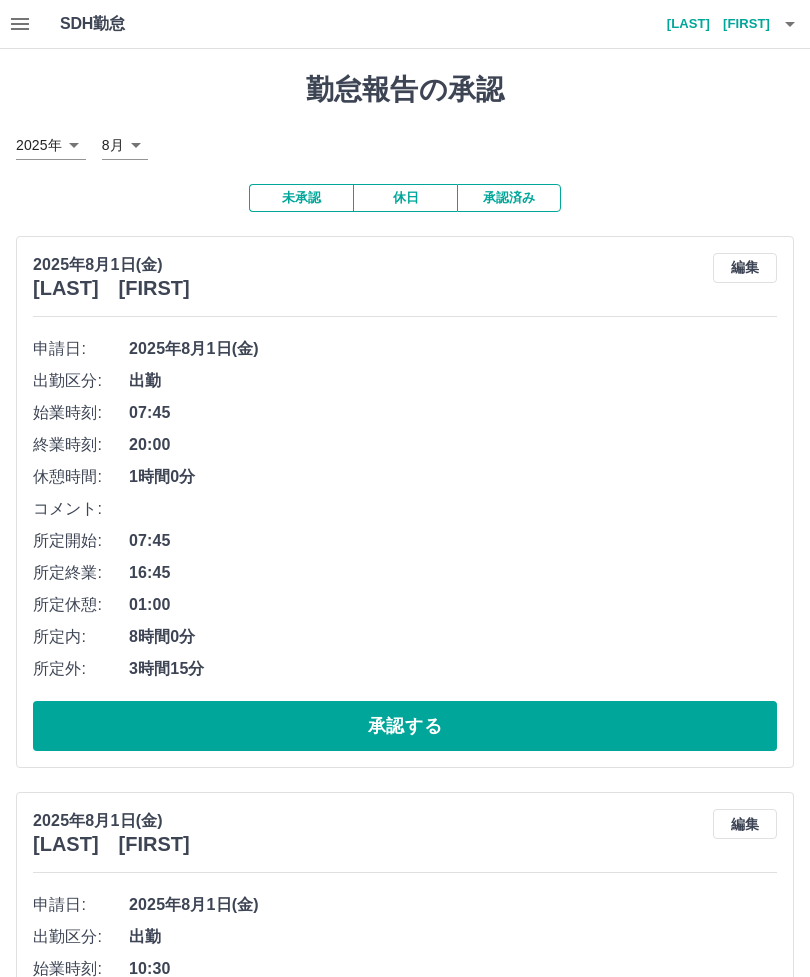 click on "承認する" at bounding box center (405, 726) 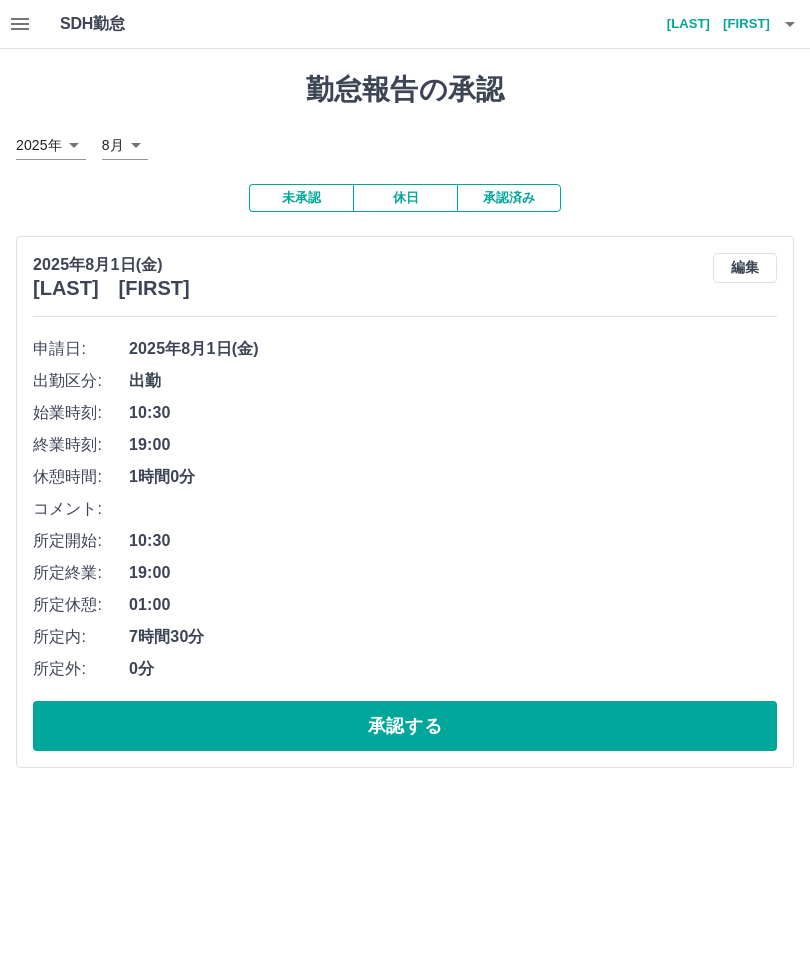 click on "承認する" at bounding box center (405, 726) 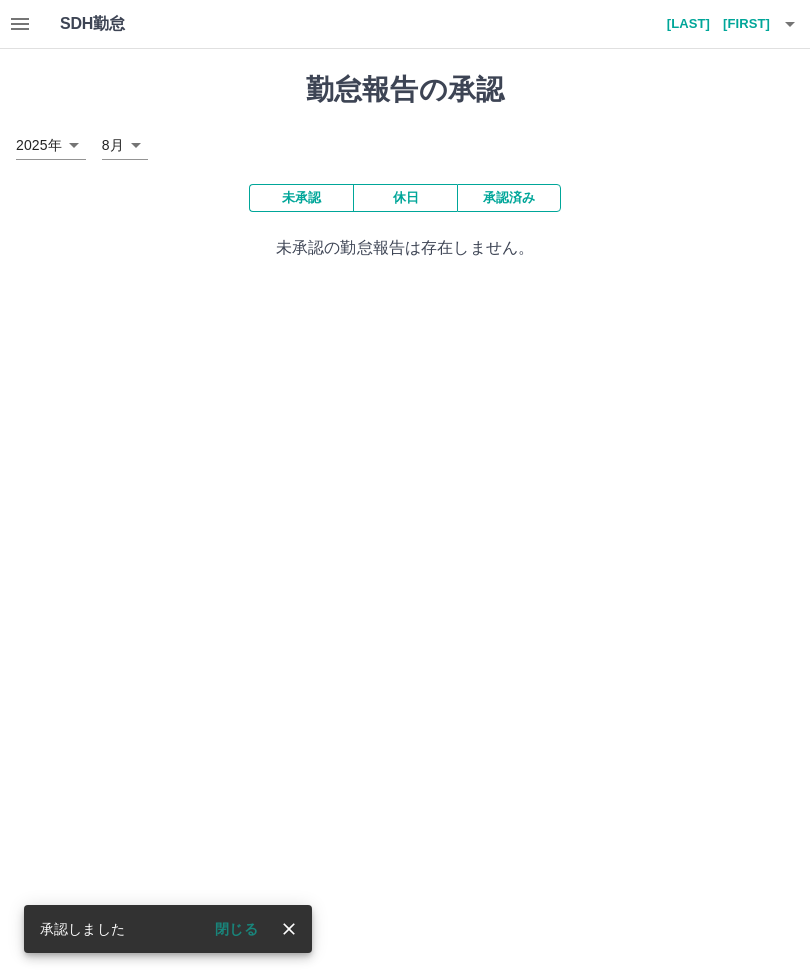 click at bounding box center [289, 929] 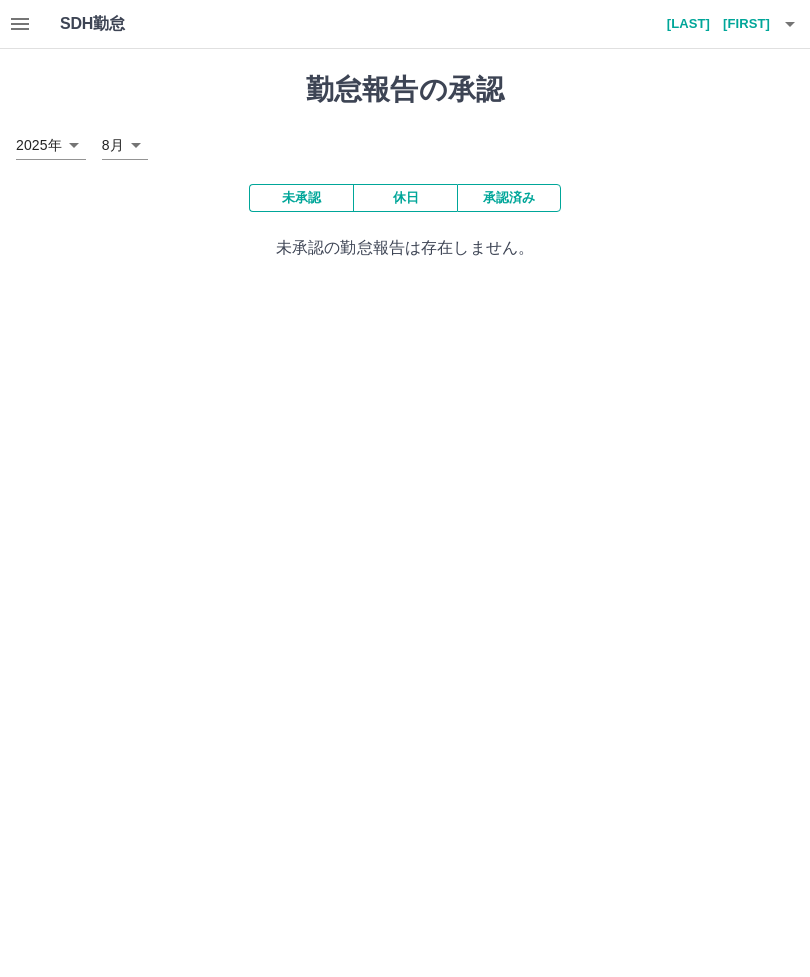 click on "承認済み" at bounding box center [509, 198] 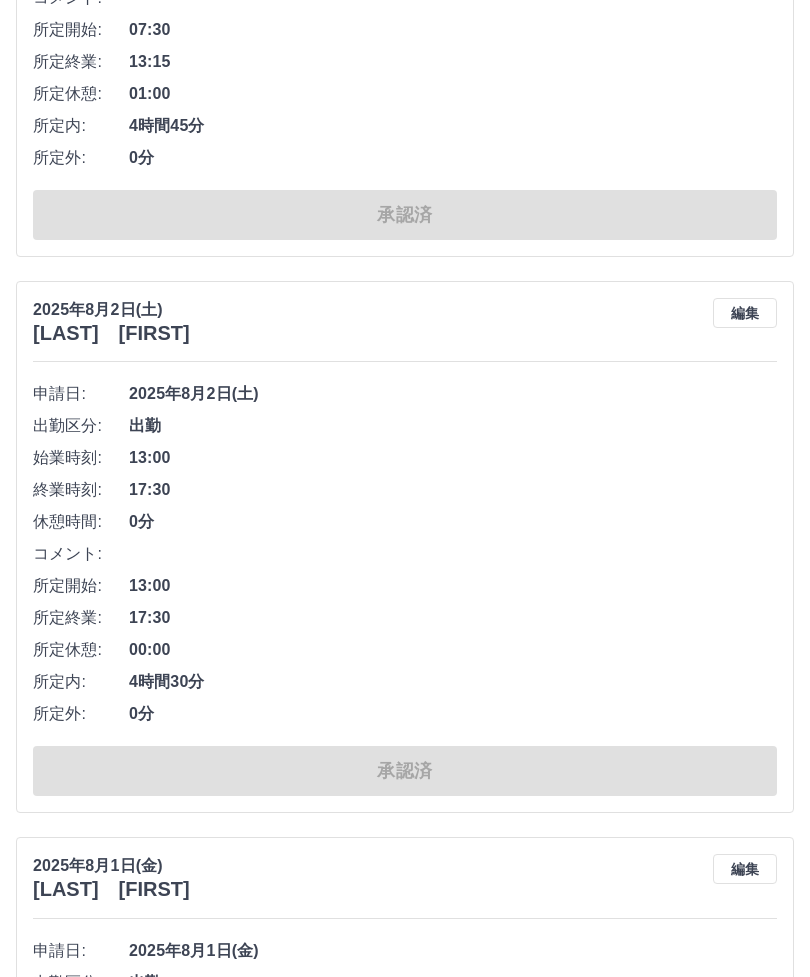 scroll, scrollTop: 0, scrollLeft: 0, axis: both 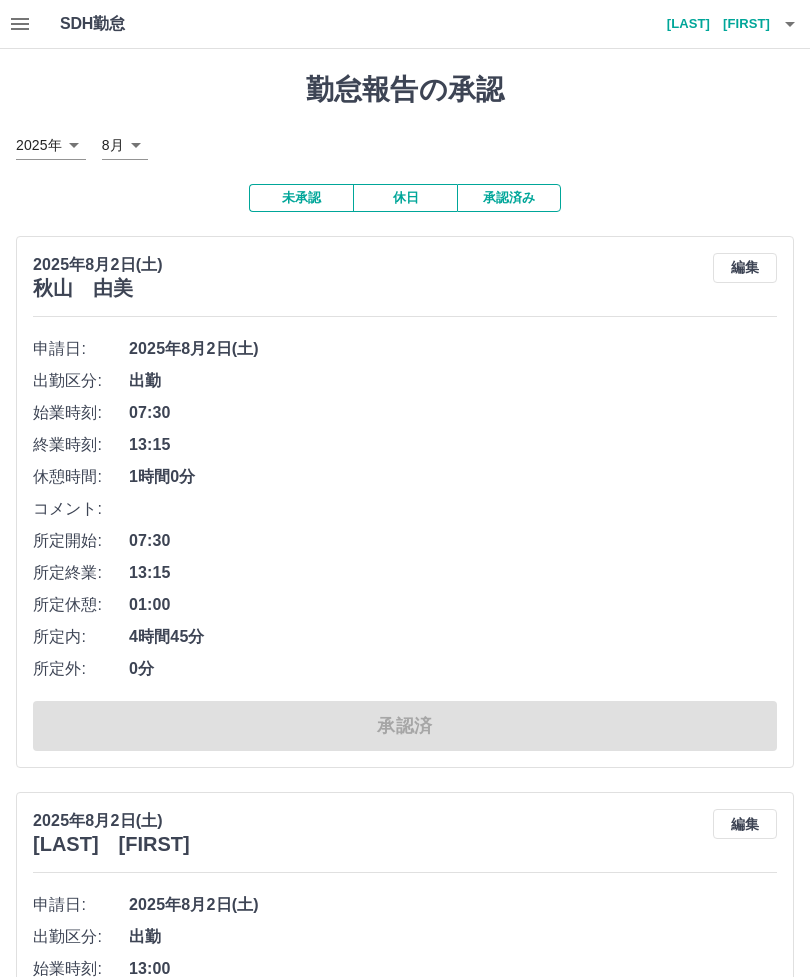 click 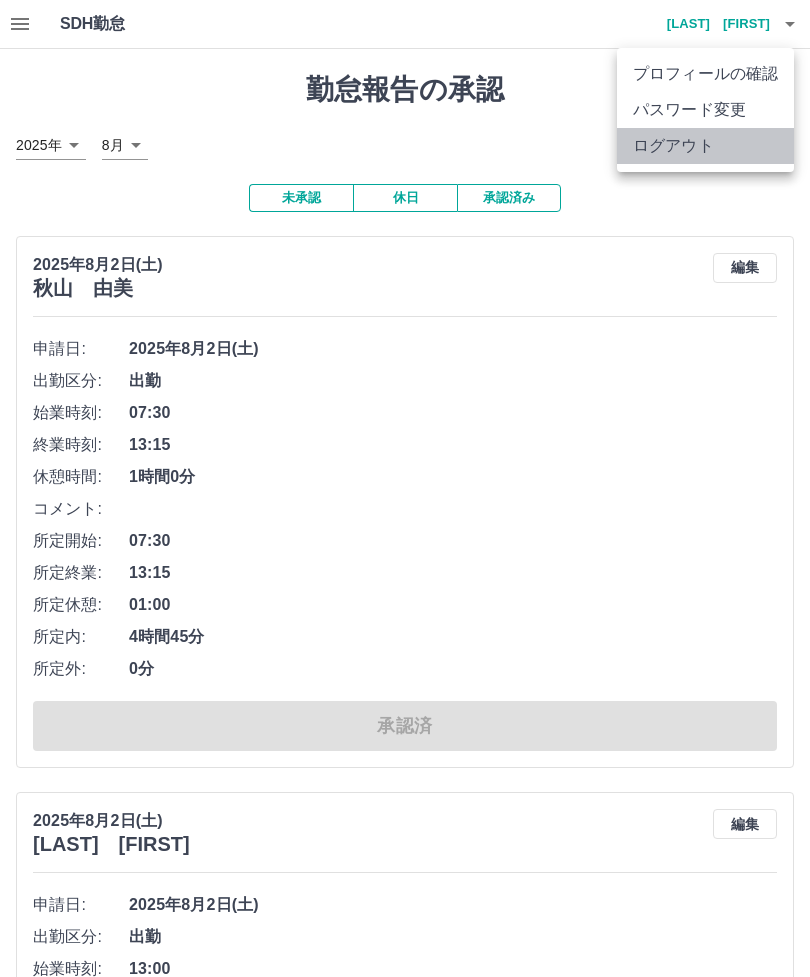 click on "ログアウト" at bounding box center (705, 146) 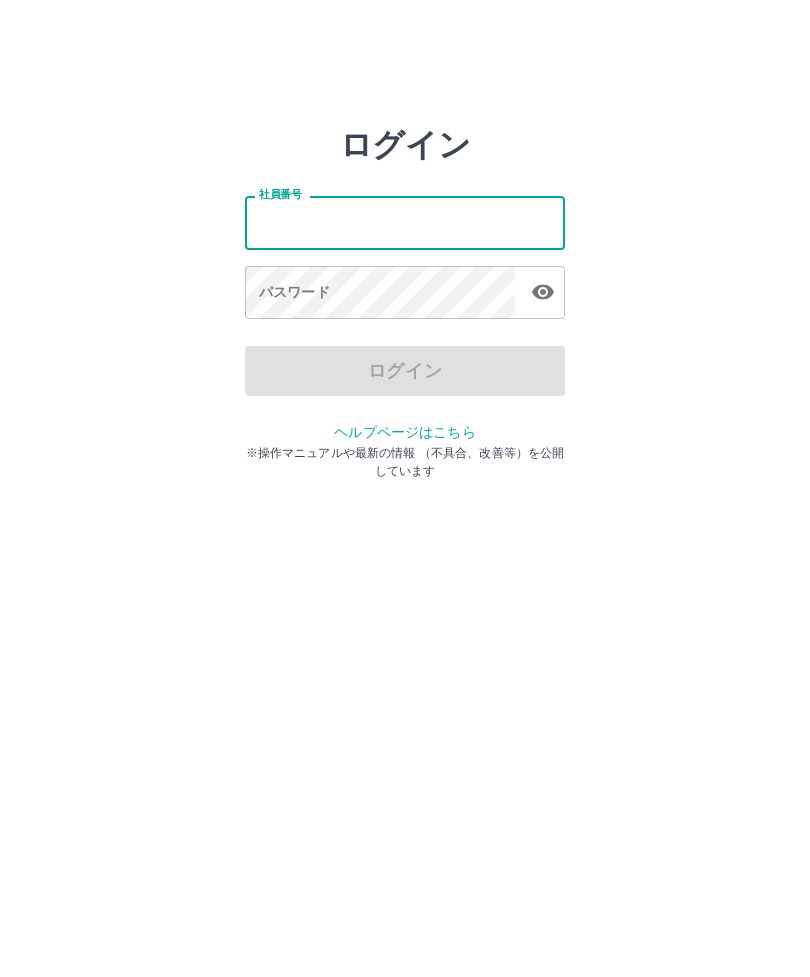 scroll, scrollTop: 0, scrollLeft: 0, axis: both 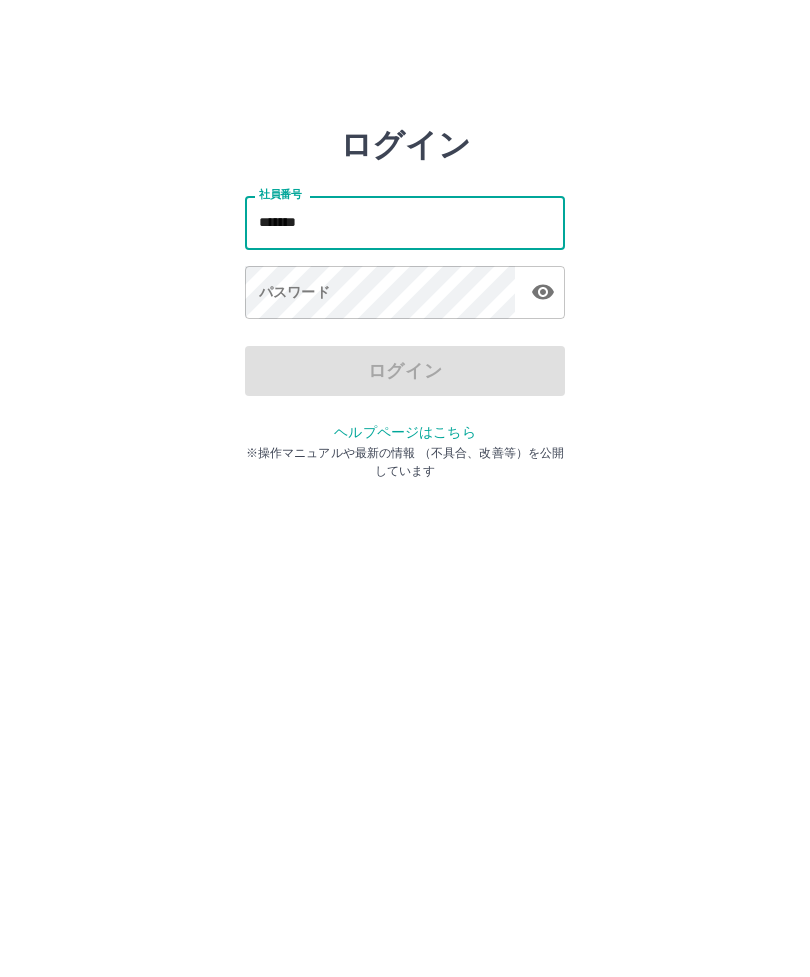 type on "*******" 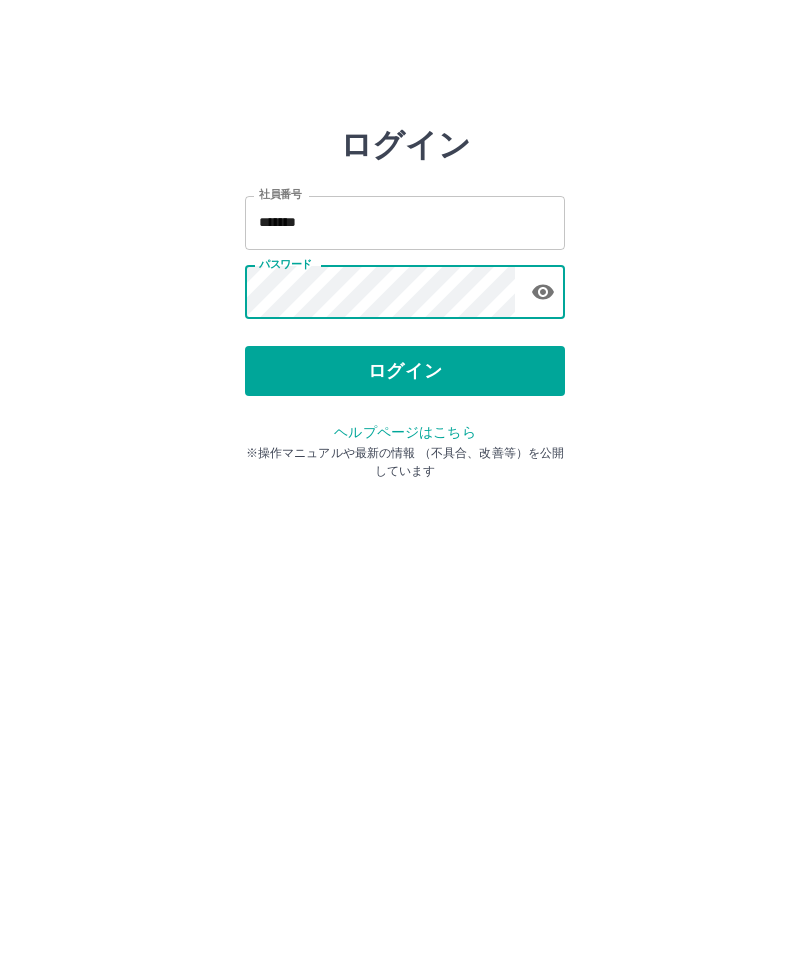 click on "ログイン" at bounding box center (405, 371) 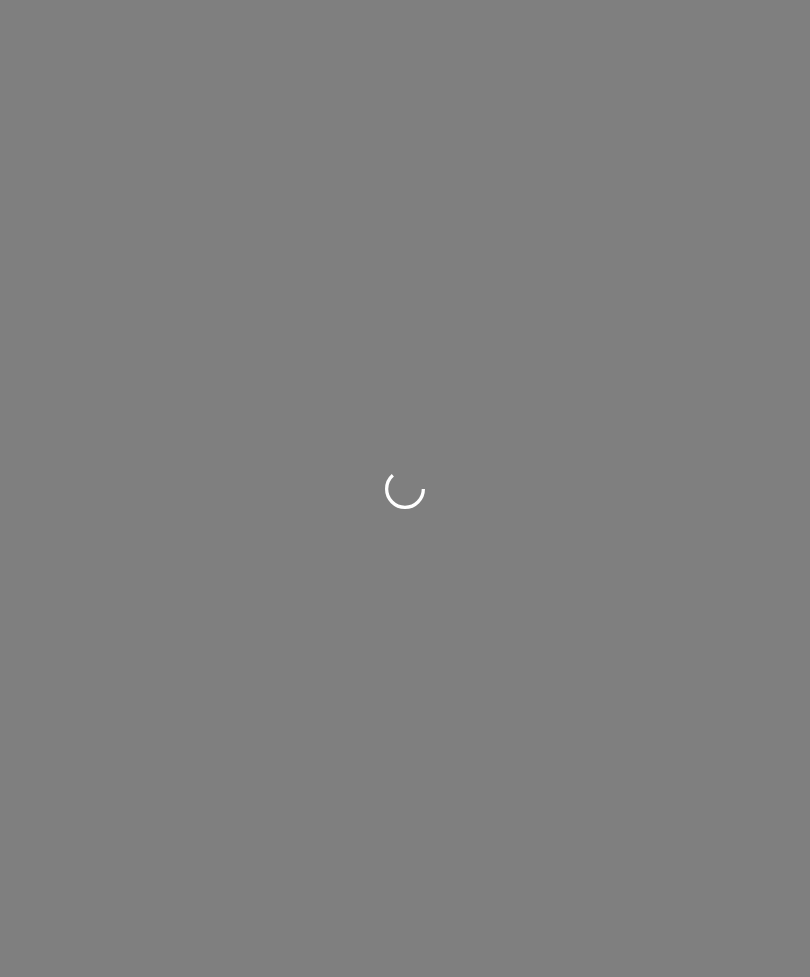 scroll, scrollTop: 0, scrollLeft: 0, axis: both 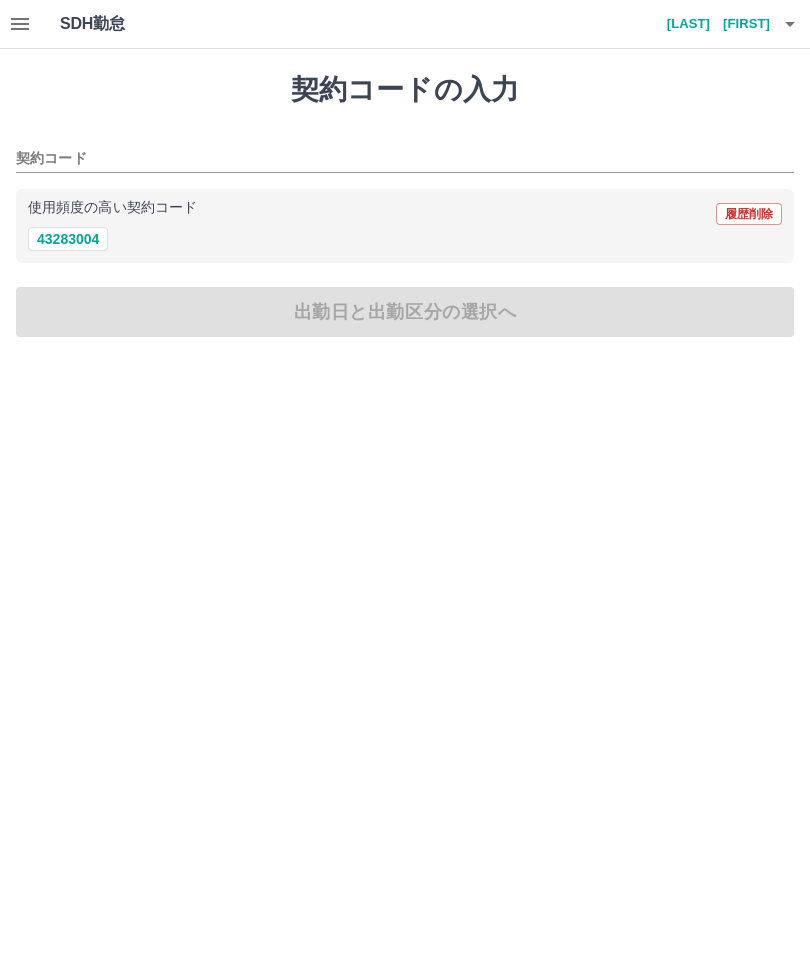 click on "43283004" at bounding box center (68, 239) 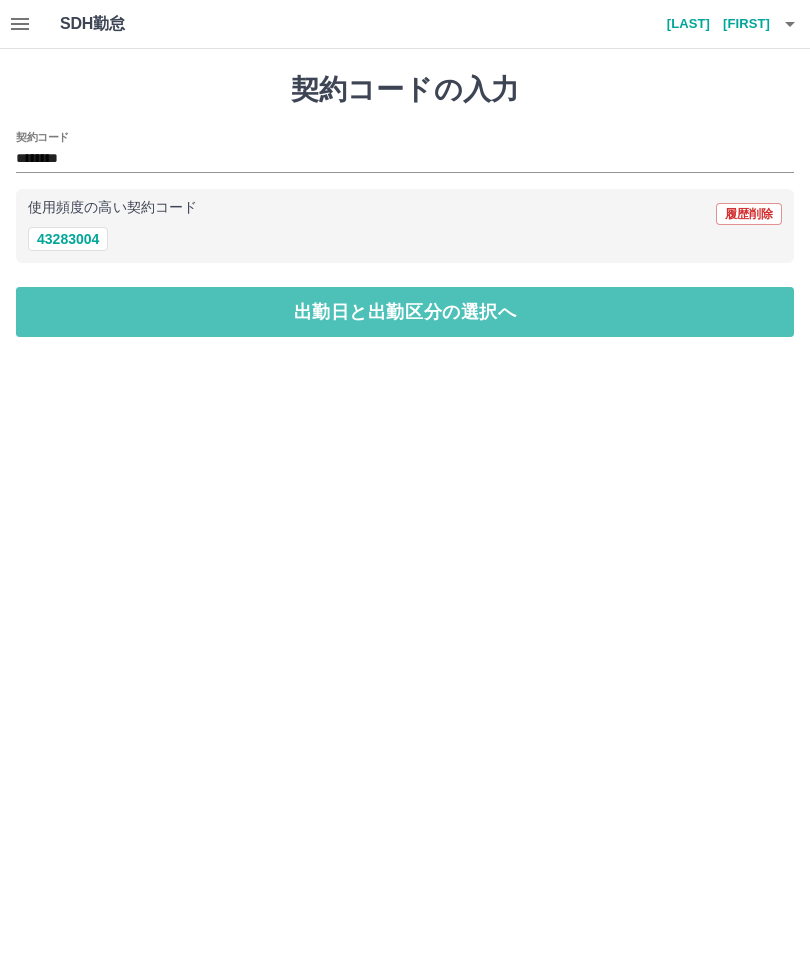 click on "出勤日と出勤区分の選択へ" at bounding box center (405, 312) 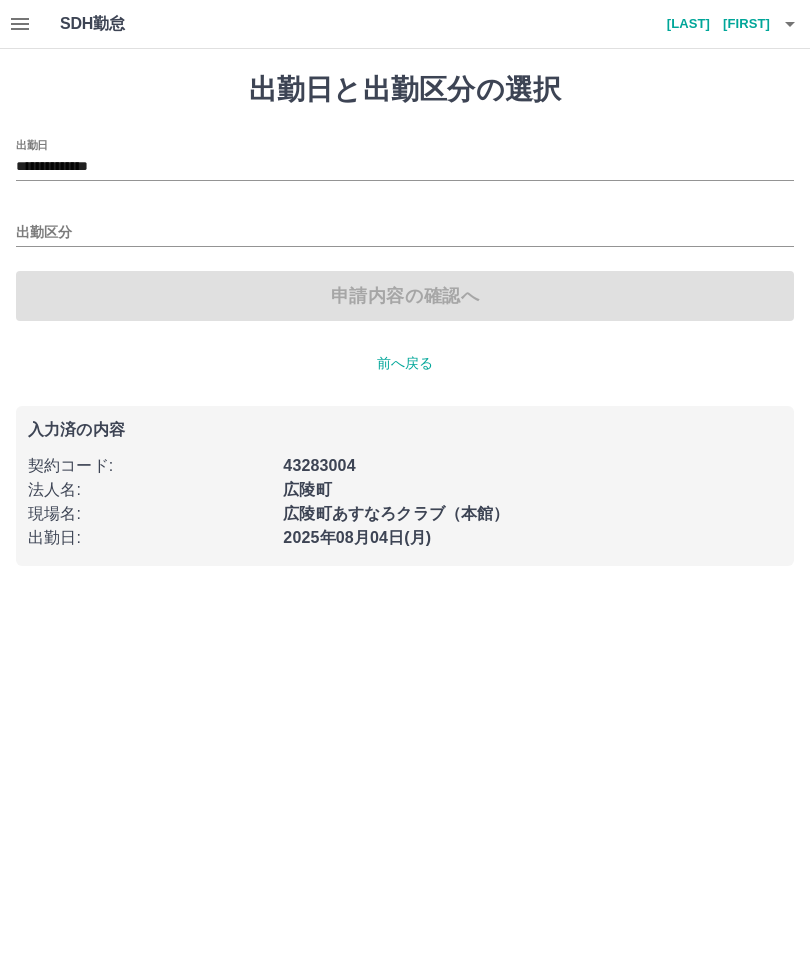 click on "出勤区分" at bounding box center (405, 233) 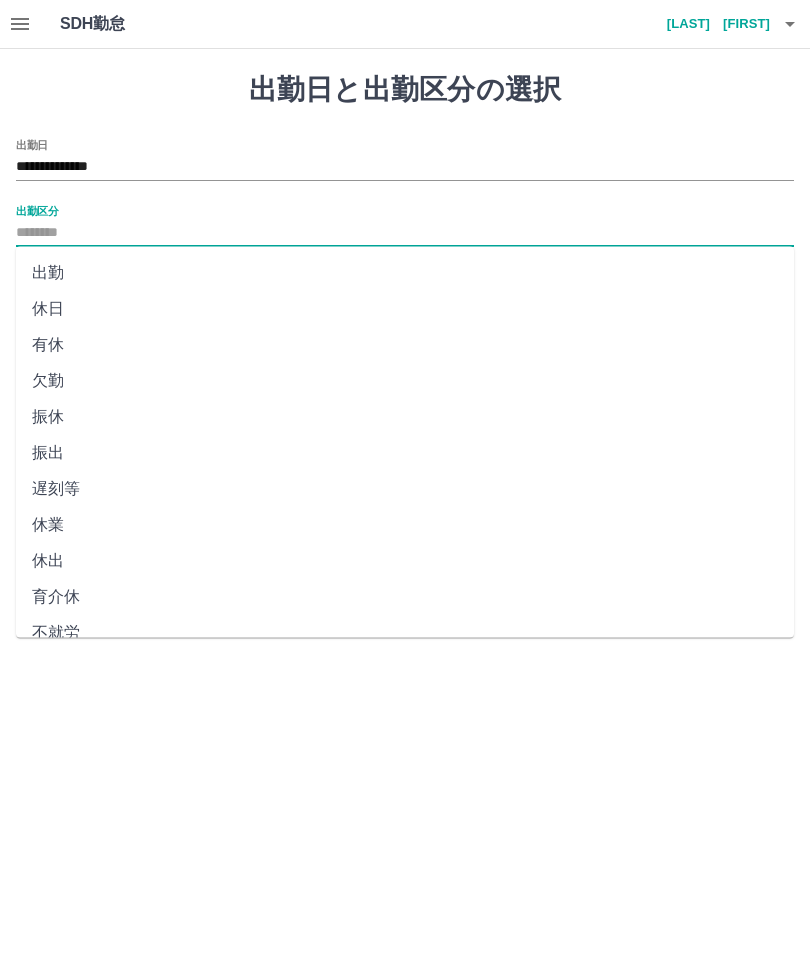 click on "出勤" at bounding box center [405, 273] 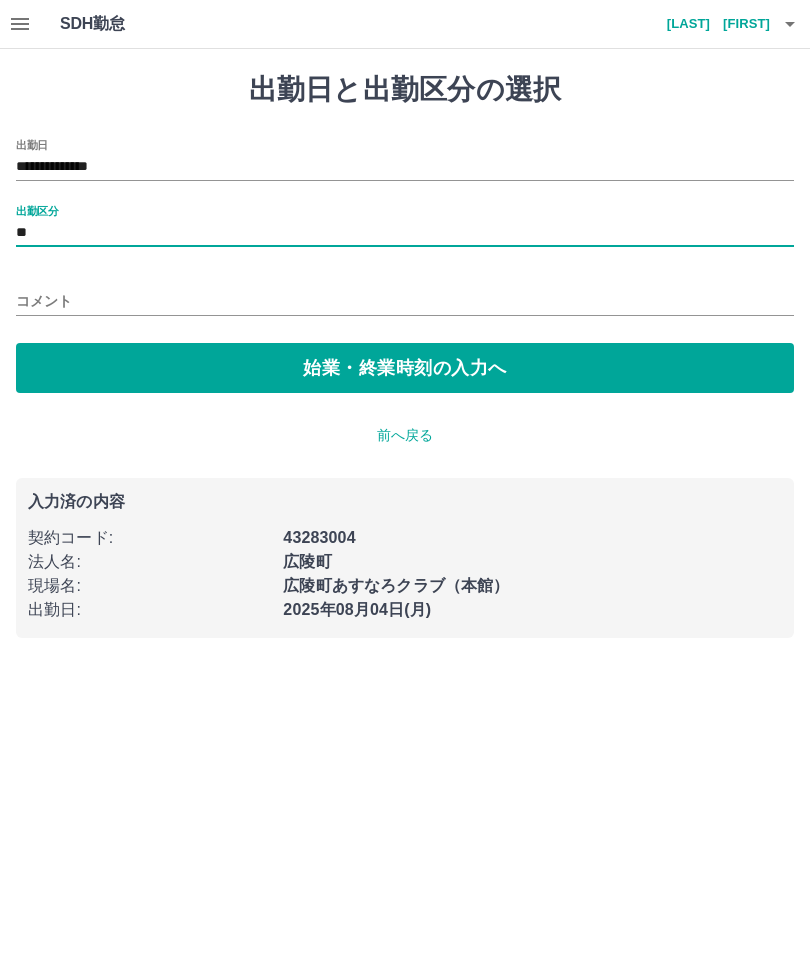 click on "始業・終業時刻の入力へ" at bounding box center [405, 368] 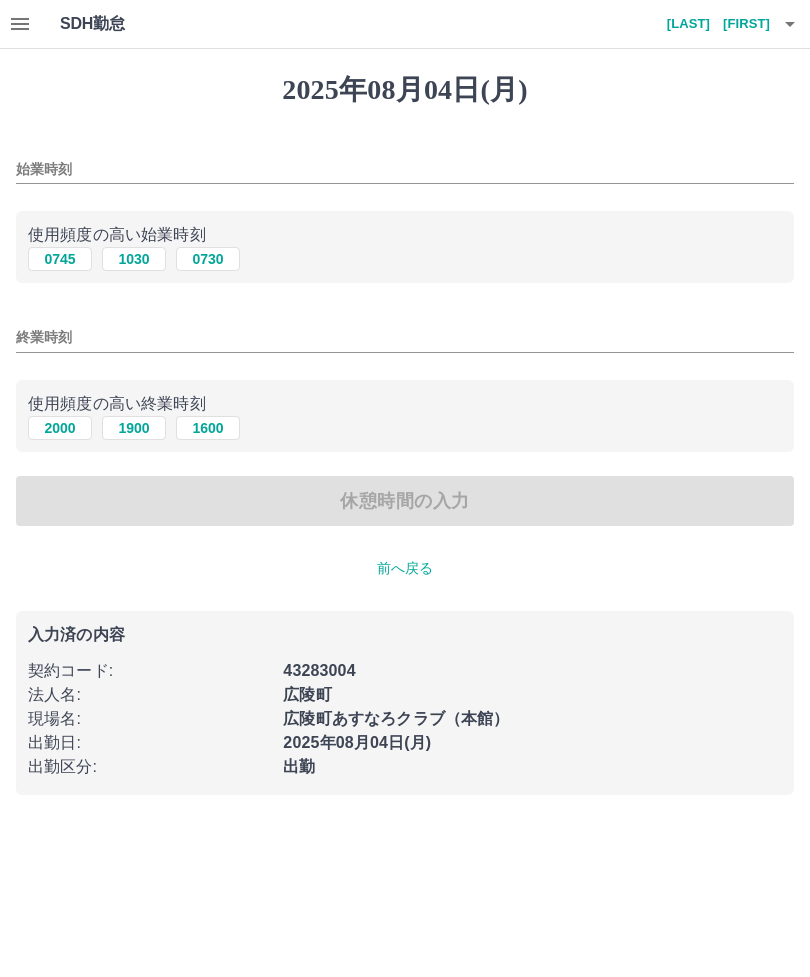 click on "0730" at bounding box center (208, 259) 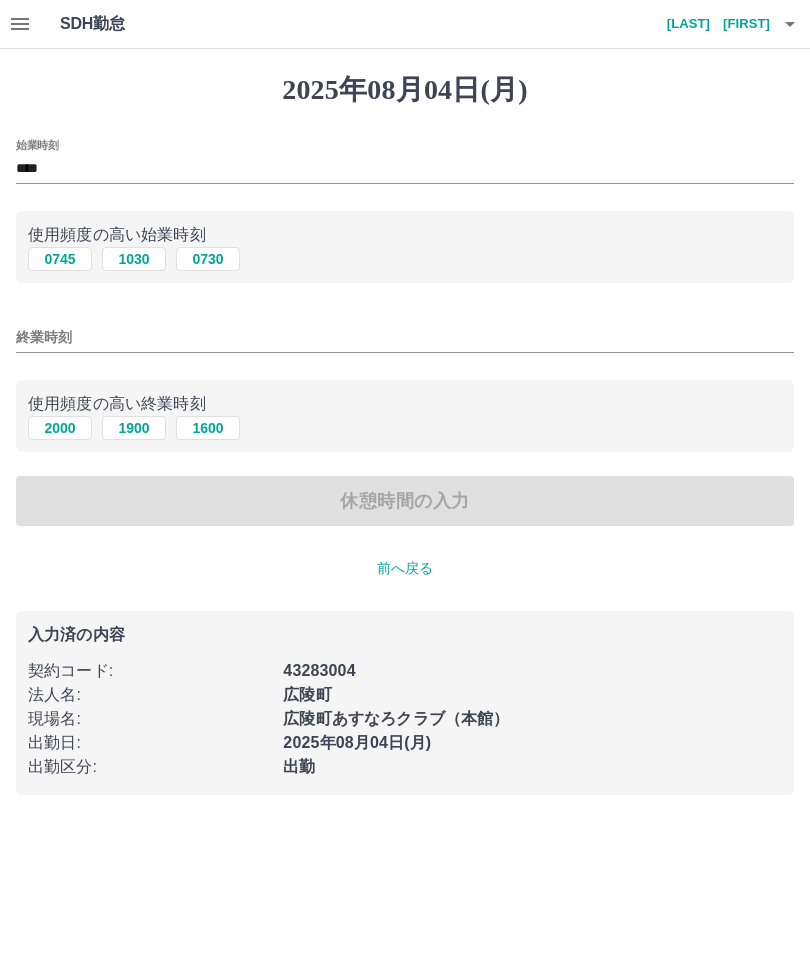 click on "1600" at bounding box center (208, 428) 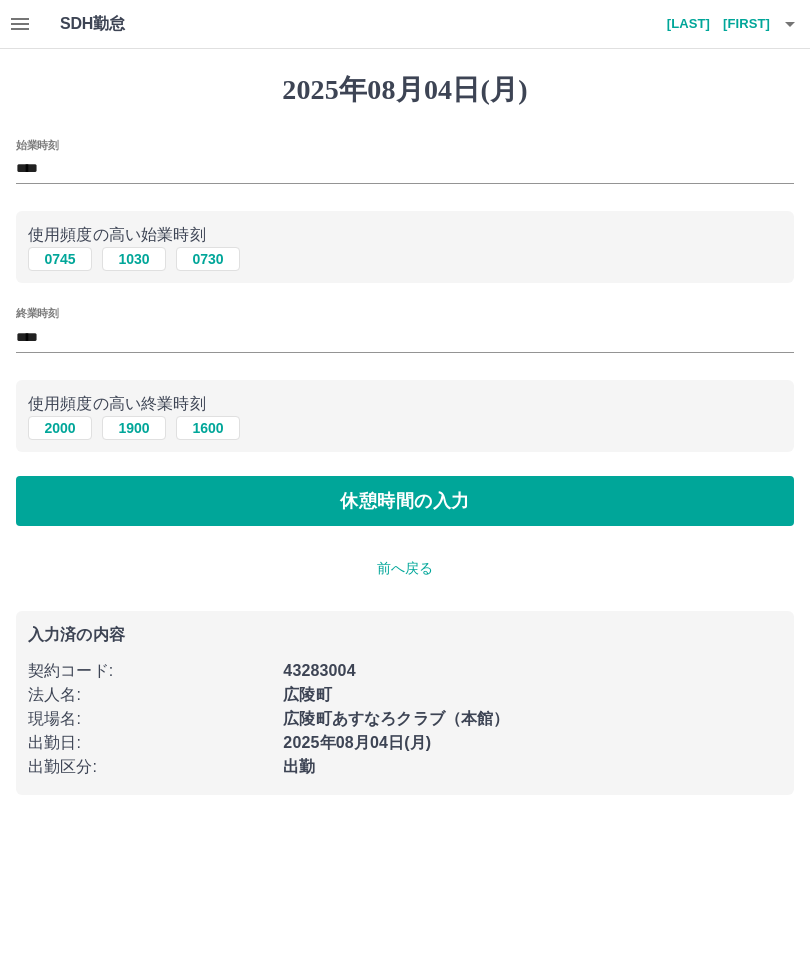 click on "1600" at bounding box center [208, 428] 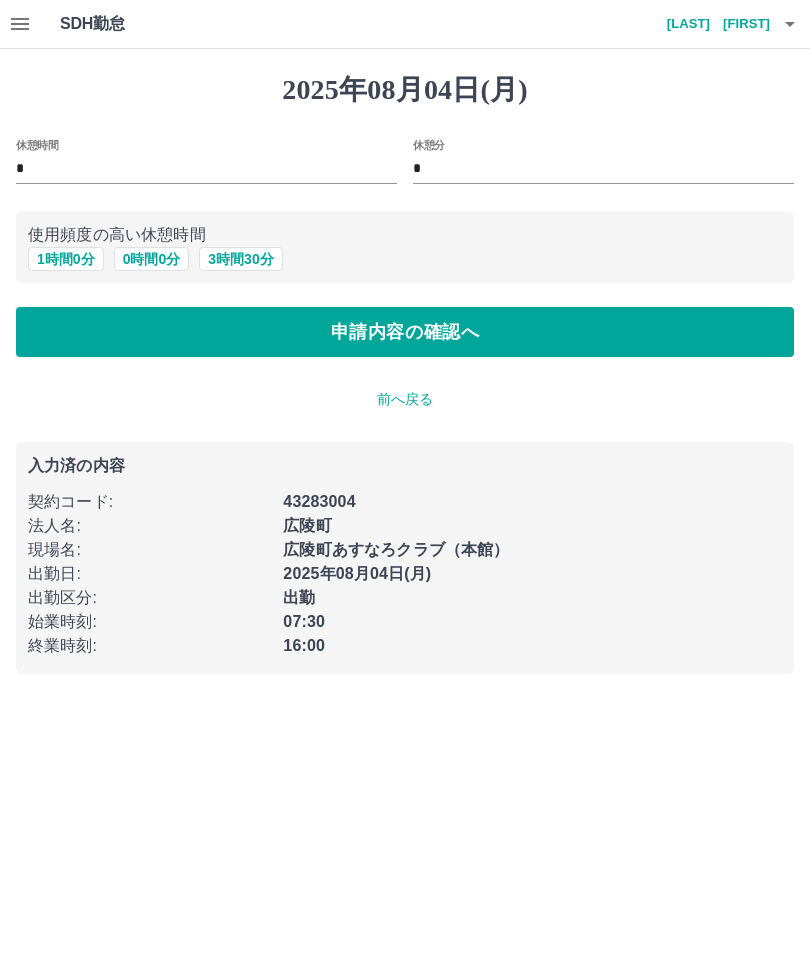 click on "1 時間 0 分" at bounding box center (66, 259) 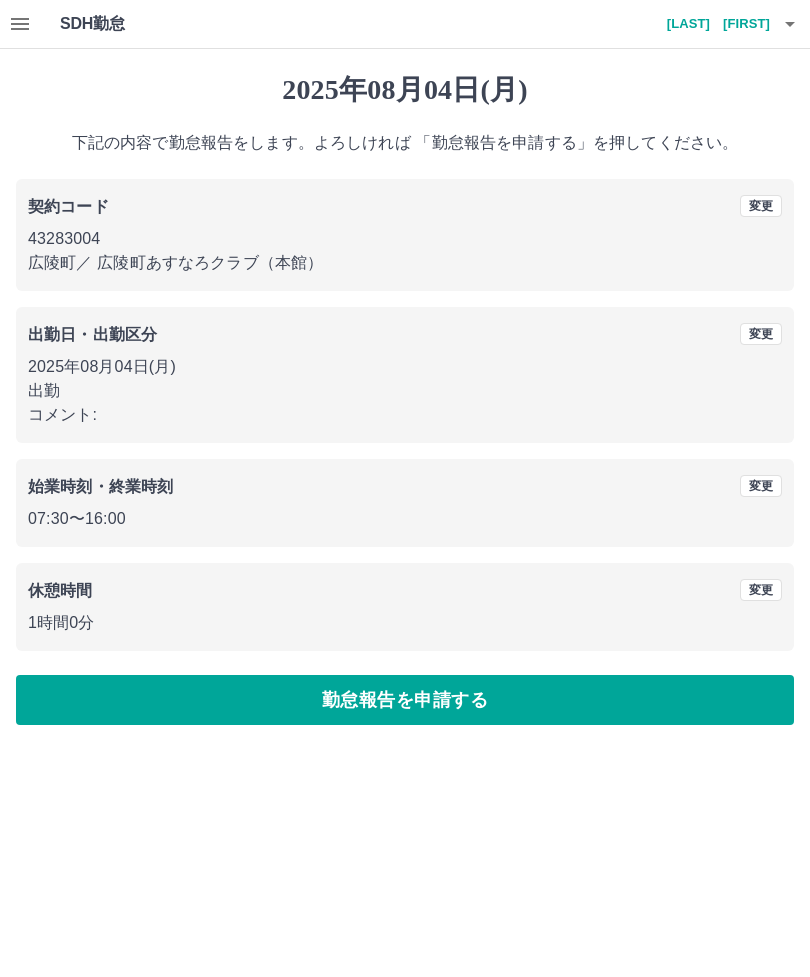 click on "勤怠報告を申請する" at bounding box center (405, 700) 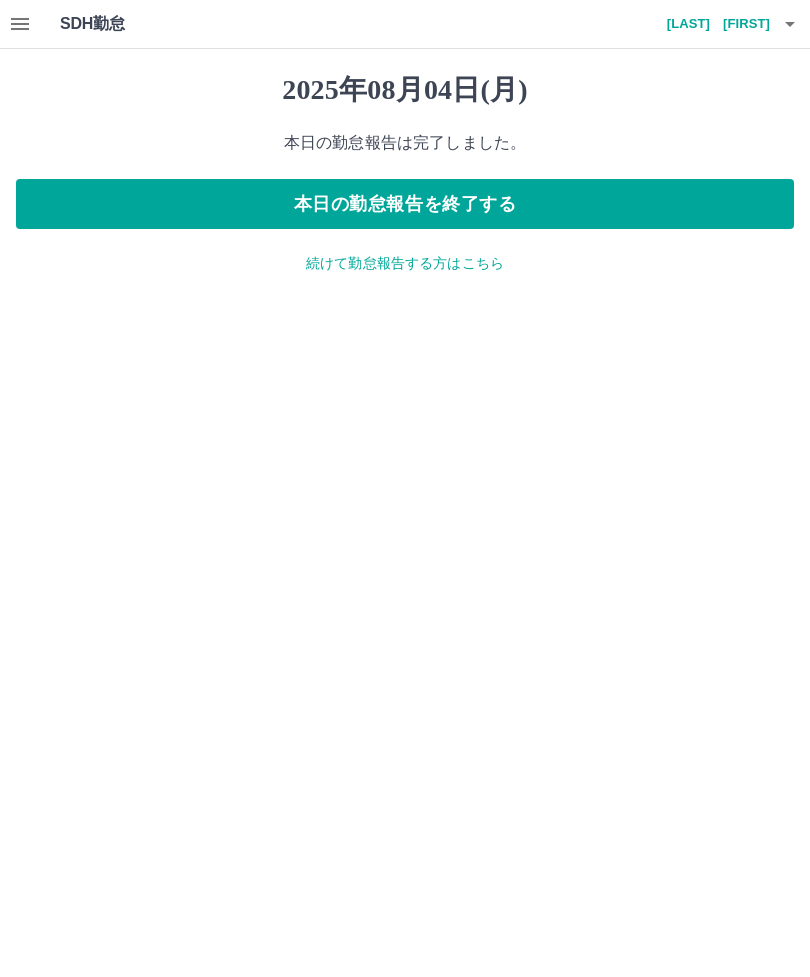 click on "本日の勤怠報告を終了する" at bounding box center [405, 204] 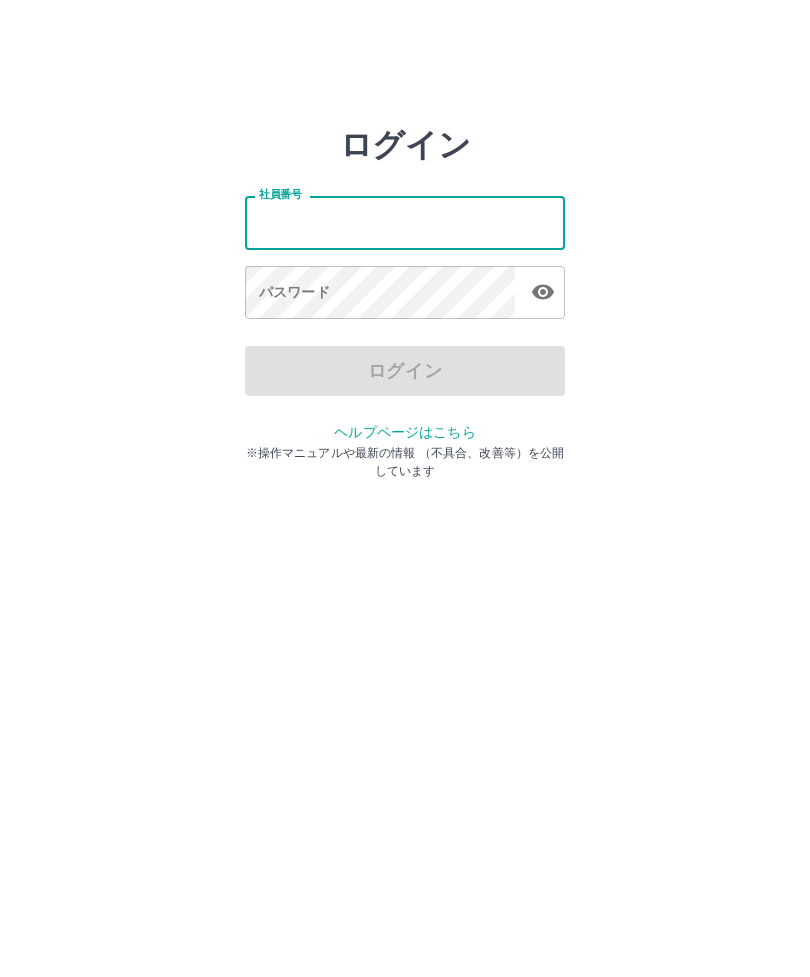 scroll, scrollTop: 0, scrollLeft: 0, axis: both 